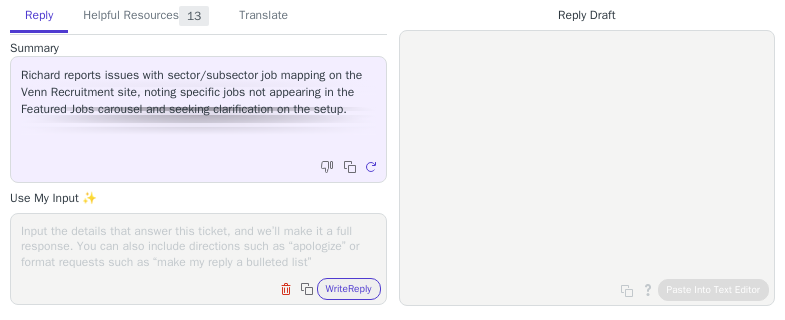 scroll, scrollTop: 0, scrollLeft: 0, axis: both 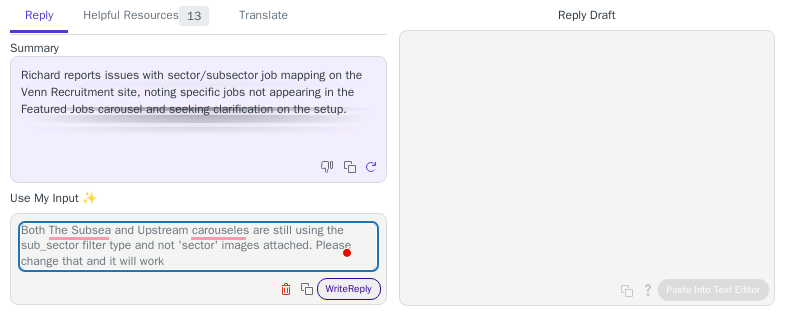 click on "Write  Reply" at bounding box center (349, 289) 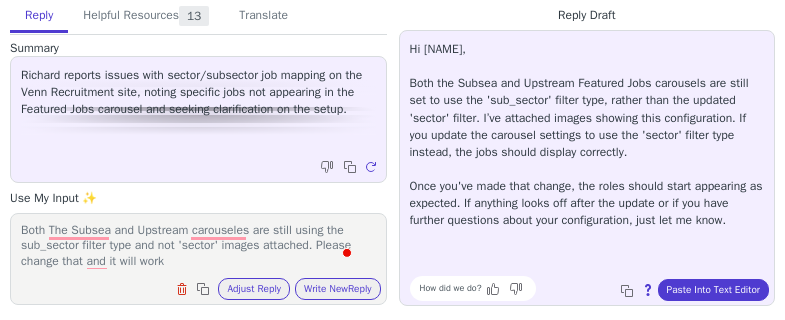 click on "Both The Subsea and Upstream carouseles are still using the sub_sector filter type and not 'sector' images attached. Please change that and it will work" at bounding box center (198, 246) 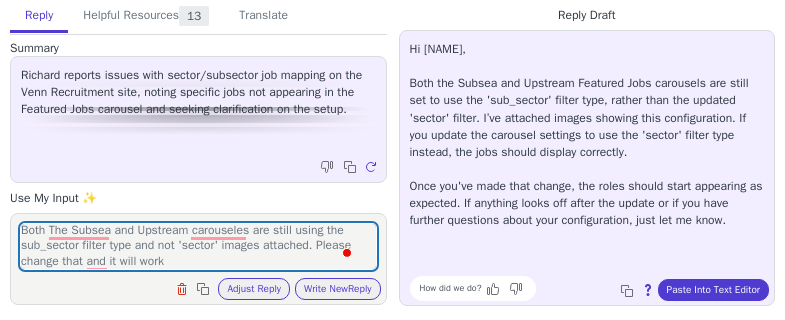 click on "Both The Subsea and Upstream carouseles are still using the sub_sector filter type and not 'sector' images attached. Please change that and it will work Clear field Copy to clipboard Adjust Reply Use input to adjust reply draft Write New  Reply" at bounding box center (198, 259) 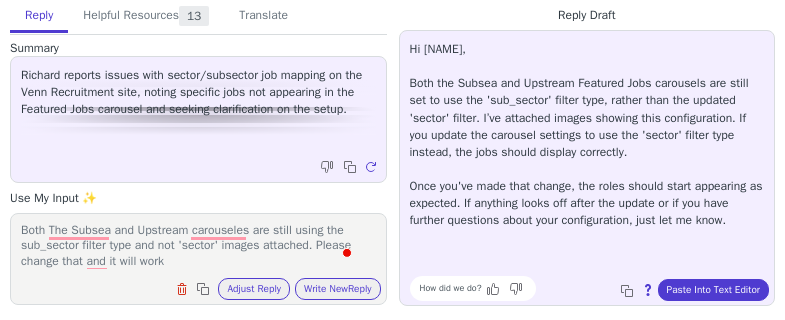click on "Both The Subsea and Upstream carouseles are still using the sub_sector filter type and not 'sector' images attached. Please change that and it will work" at bounding box center (198, 246) 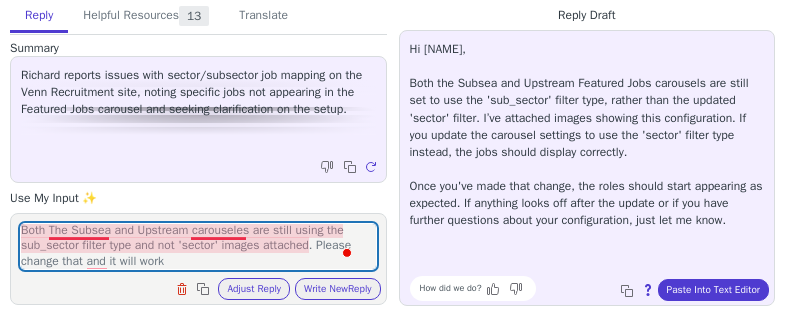 click on "Hi Richard, Both the Subsea and Upstream Featured Jobs carousels are still set to use the 'sub_sector' filter type, rather than the updated 'sector' filter. I’ve attached images showing this configuration. If you update the carousel settings to use the 'sector' filter type instead, the jobs should display correctly. Once you've made that change, the roles should start appearing as expected. If anything looks off after the update or if you have further questions about your configuration, just let me know." at bounding box center [587, 135] 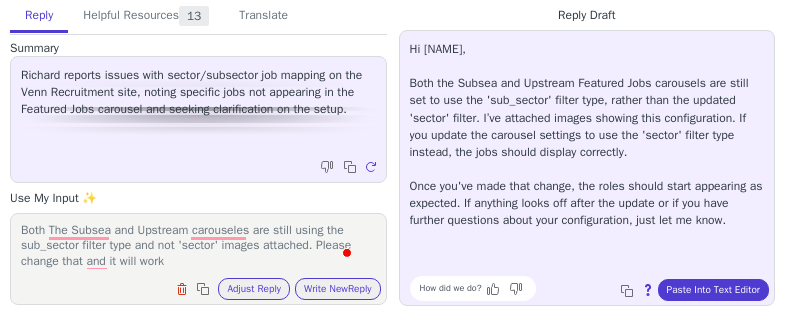 click on "Both The Subsea and Upstream carouseles are still using the sub_sector filter type and not 'sector' images attached. Please change that and it will work" at bounding box center [198, 246] 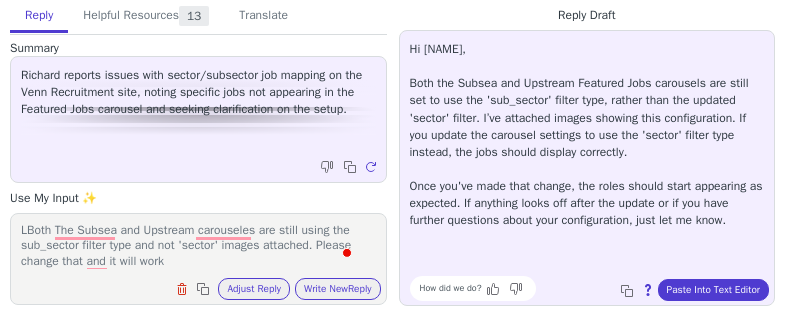 scroll, scrollTop: 0, scrollLeft: 0, axis: both 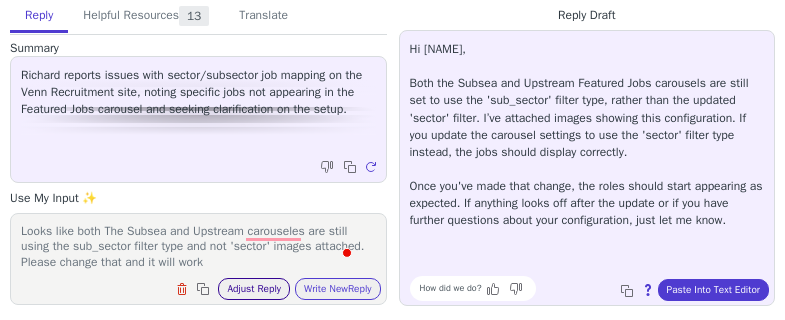 type on "Looks like both The Subsea and Upstream carouseles are still using the sub_sector filter type and not 'sector' images attached. Please change that and it will work" 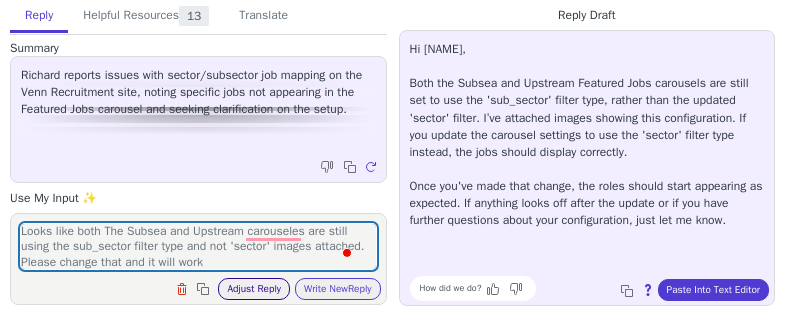 click on "Adjust Reply" at bounding box center [254, 289] 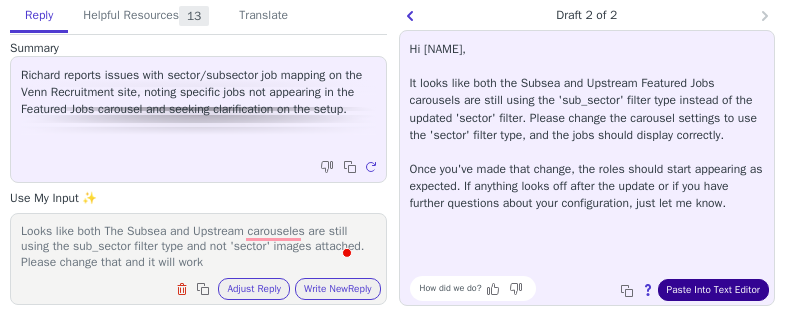 click on "Paste Into Text Editor" at bounding box center (713, 290) 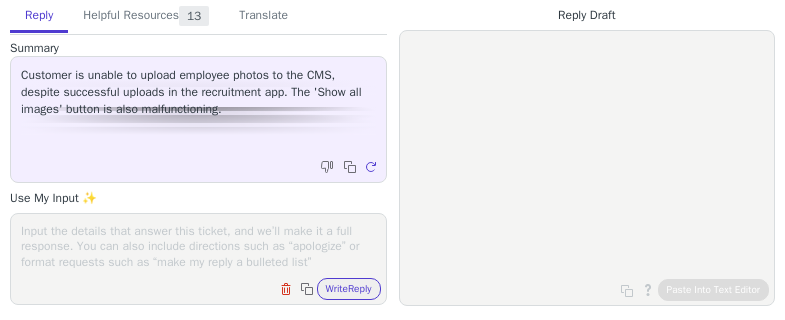 scroll, scrollTop: 0, scrollLeft: 0, axis: both 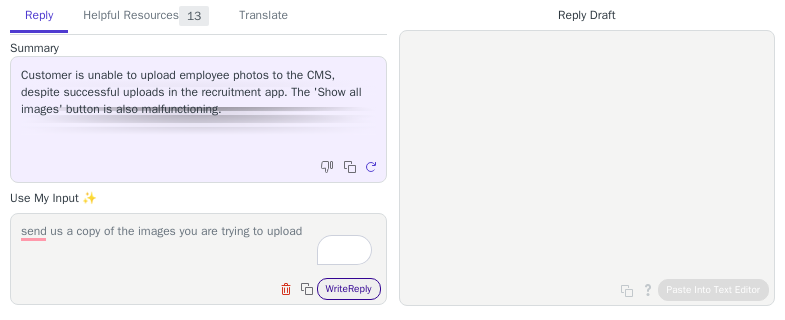 type on "send us a copy of the images you are trying to upload" 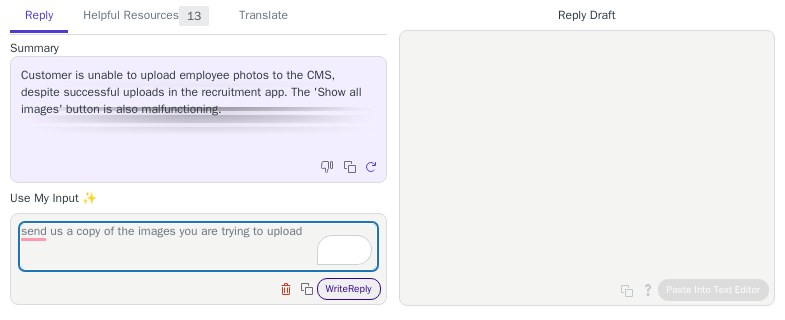 click on "Write  Reply" at bounding box center [349, 289] 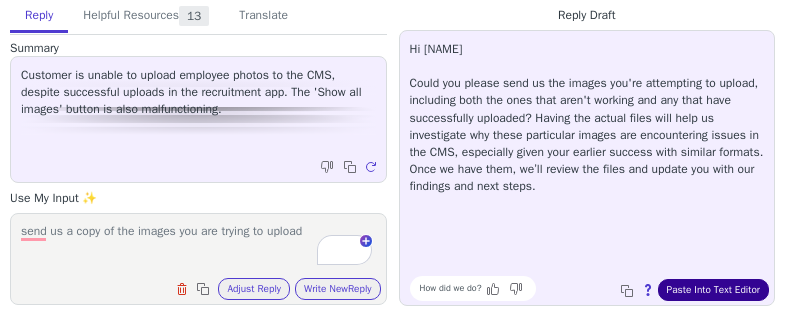 click on "Paste Into Text Editor" at bounding box center [713, 290] 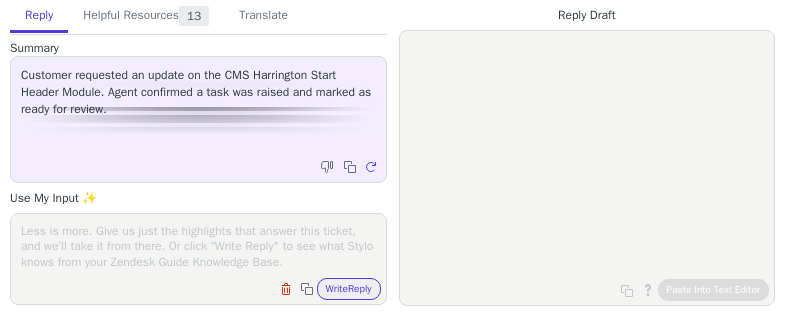 scroll, scrollTop: 0, scrollLeft: 0, axis: both 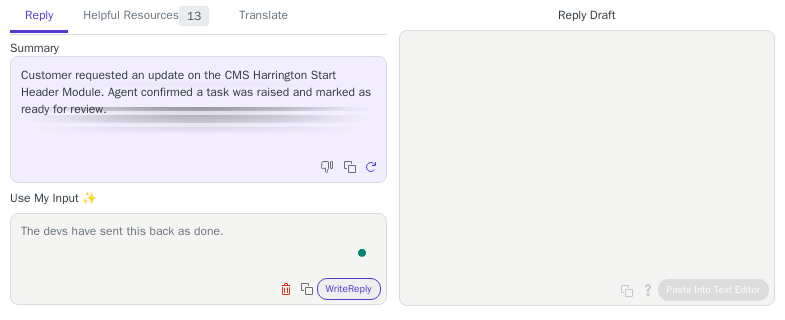 paste on "https://harrington-starr-v2.staging.wearevennture.co.uk/" 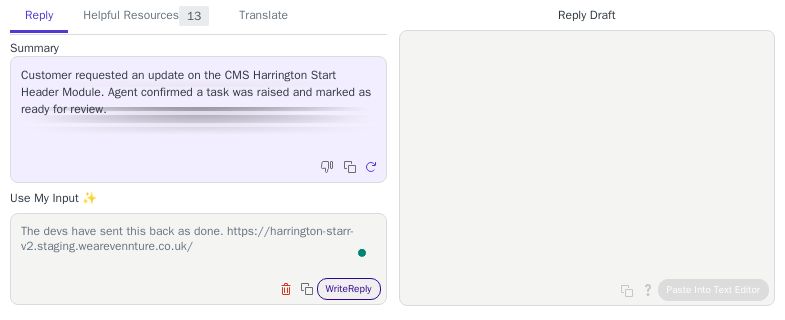type on "The devs have sent this back as done. https://harrington-starr-v2.staging.wearevennture.co.uk/" 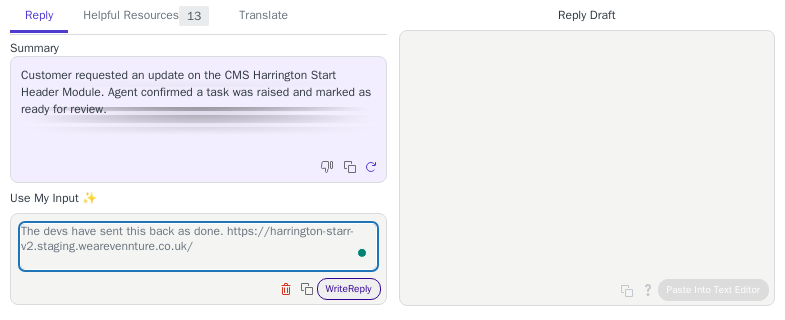 click on "Write  Reply" at bounding box center (349, 289) 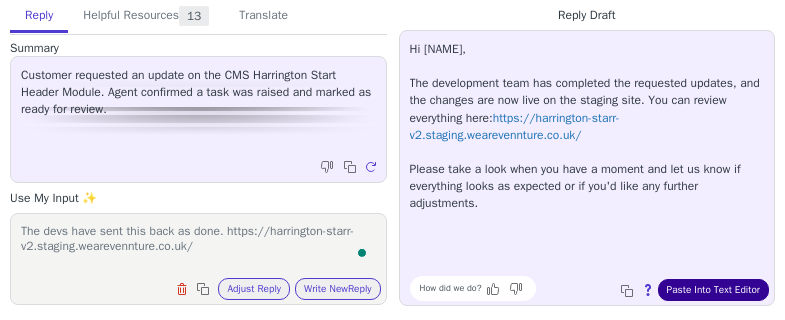 click on "Paste Into Text Editor" at bounding box center [713, 290] 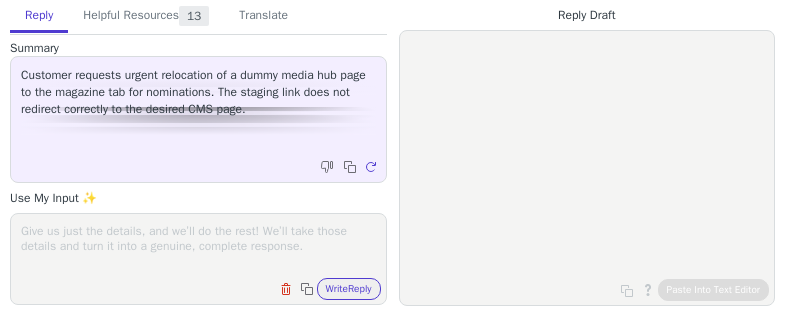 scroll, scrollTop: 0, scrollLeft: 0, axis: both 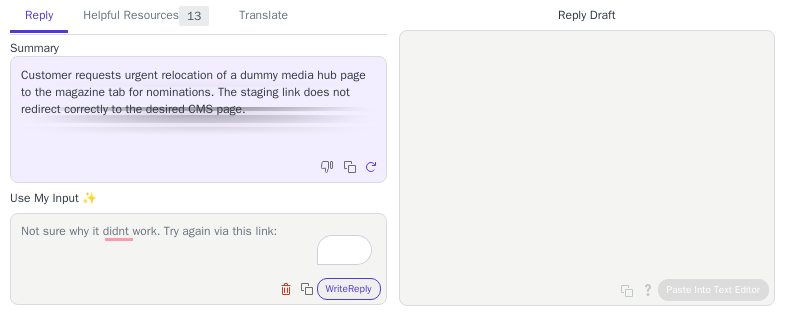 paste on "https://harrington-starr-v2.staging.wearevennture.co.uk/resources/category/the-financial-technologist/" 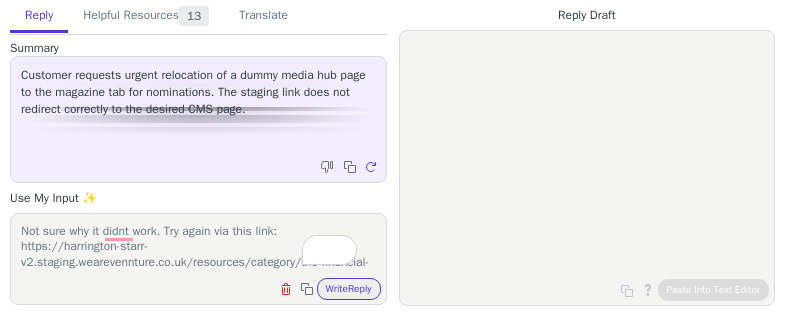 scroll, scrollTop: 17, scrollLeft: 0, axis: vertical 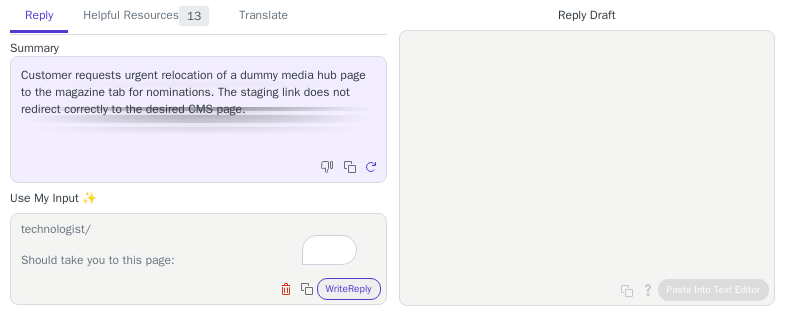 paste on "https://harrington-starr-v2.staging.wearevennture.co.uk/resources/download/top-1-workplace-2025/" 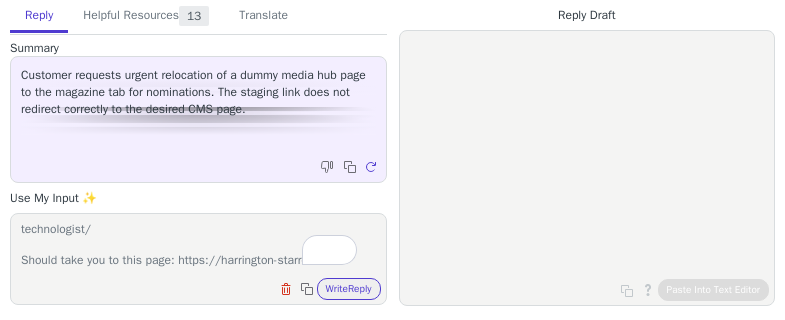 scroll, scrollTop: 78, scrollLeft: 0, axis: vertical 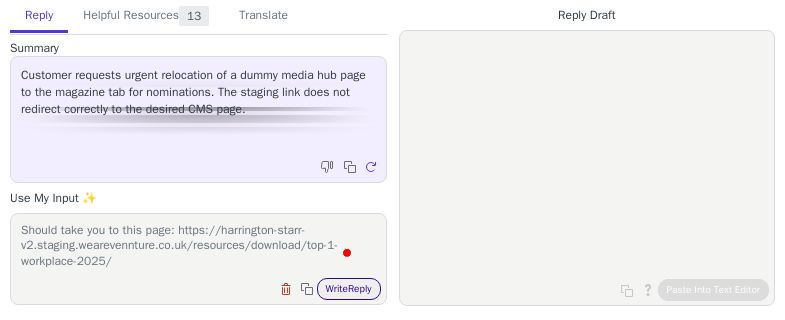 type on "Not sure why it didnt work. Try again via this link: https://harrington-starr-v2.staging.wearevennture.co.uk/resources/category/the-financial-technologist/
Should take you to this page: https://harrington-starr-v2.staging.wearevennture.co.uk/resources/download/top-1-workplace-2025/" 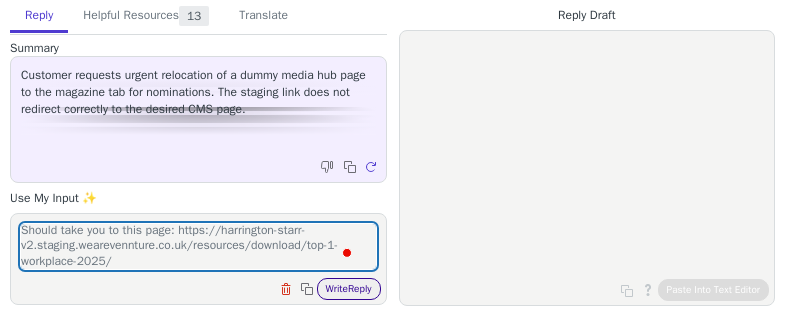 click on "Write  Reply" at bounding box center (349, 289) 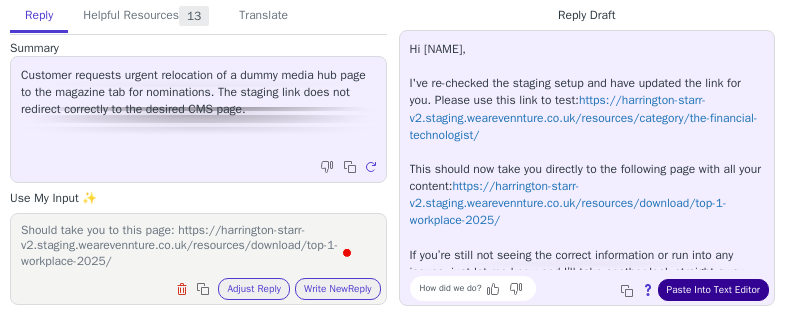 click on "Paste Into Text Editor" at bounding box center (713, 290) 